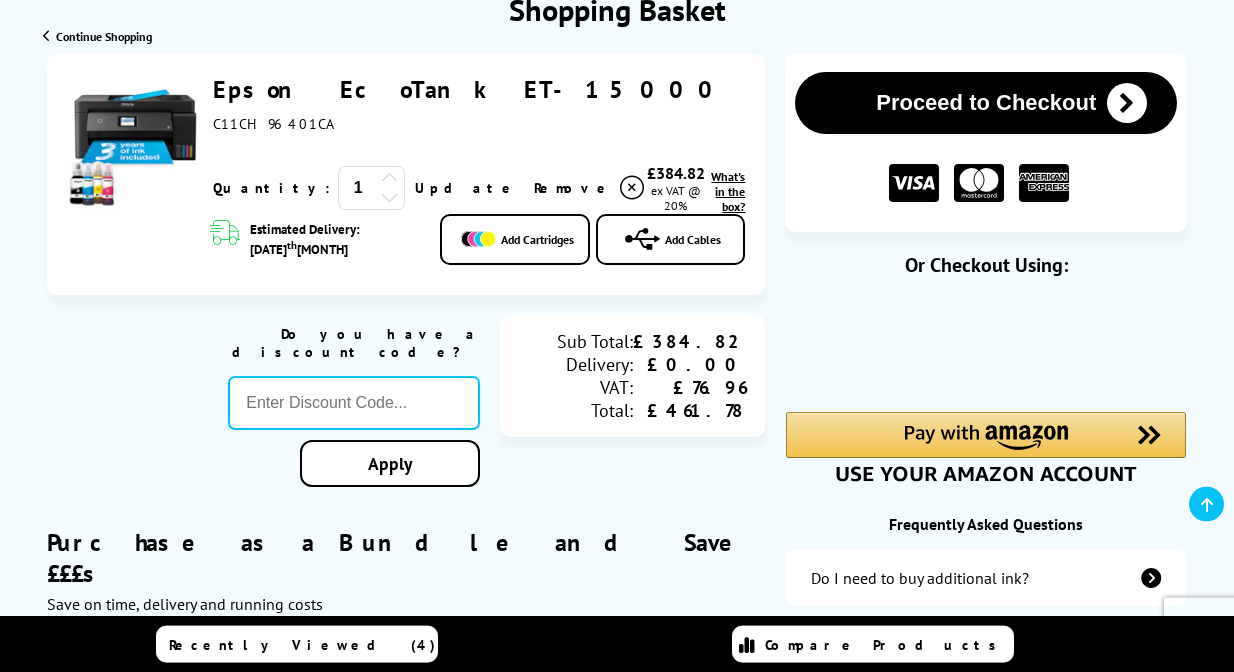 scroll, scrollTop: 306, scrollLeft: 0, axis: vertical 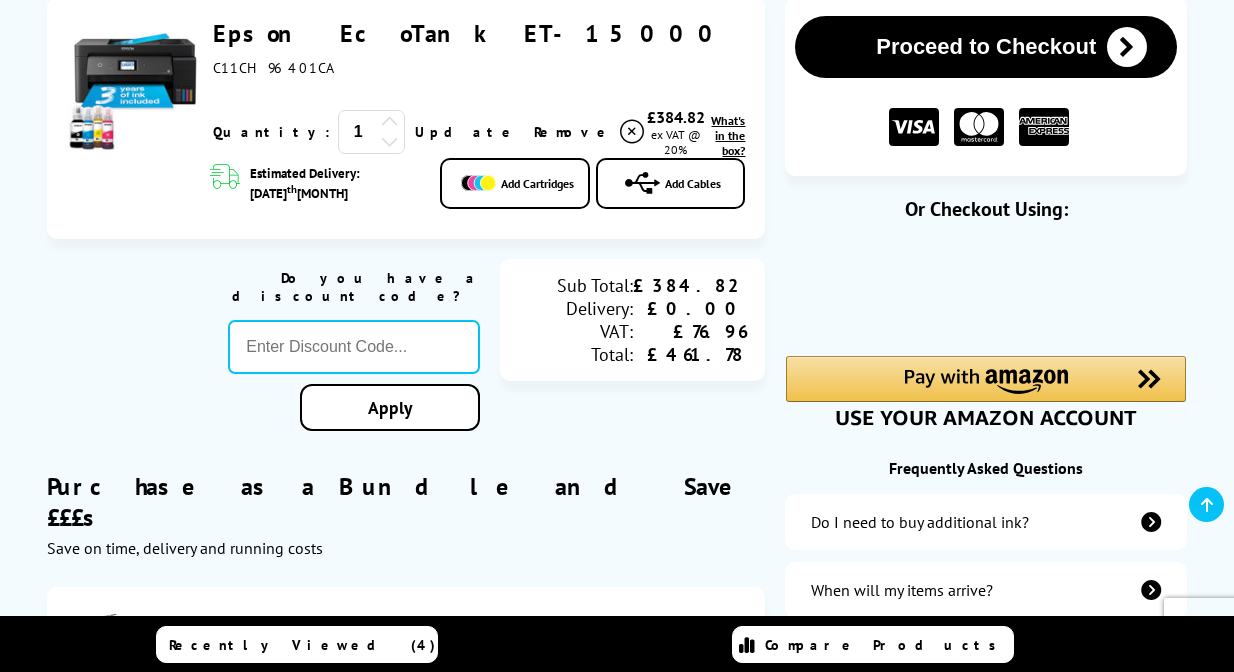click on "Proceed to Checkout" at bounding box center [986, 47] 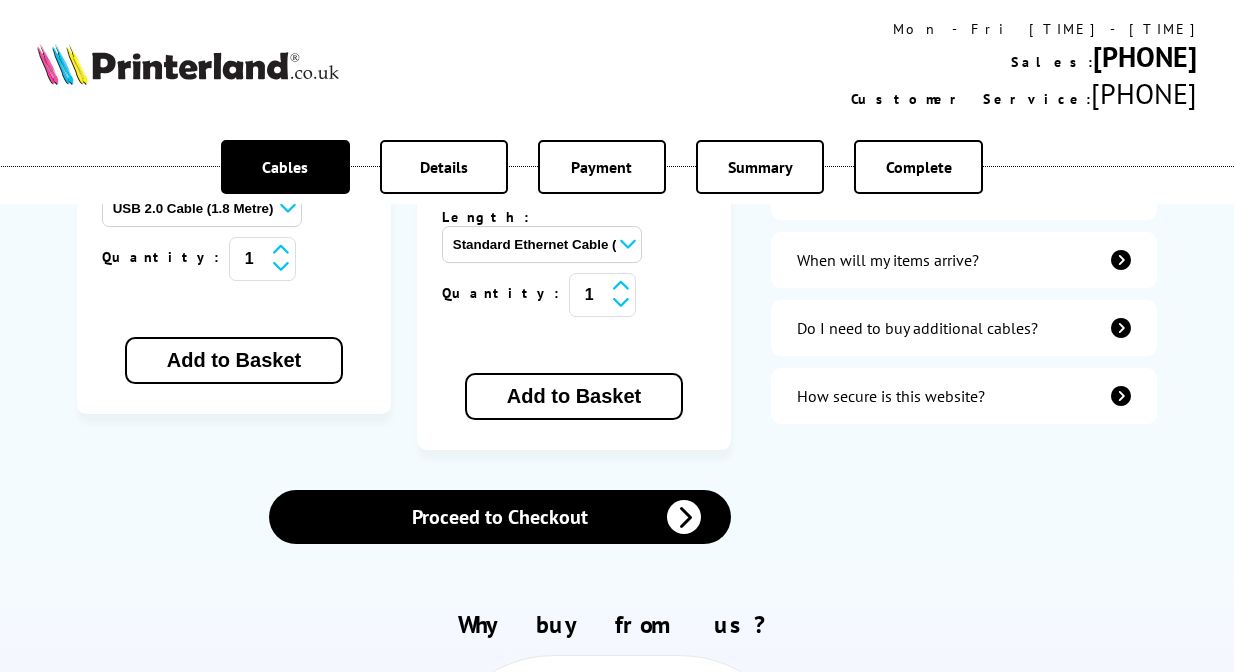 scroll, scrollTop: 816, scrollLeft: 0, axis: vertical 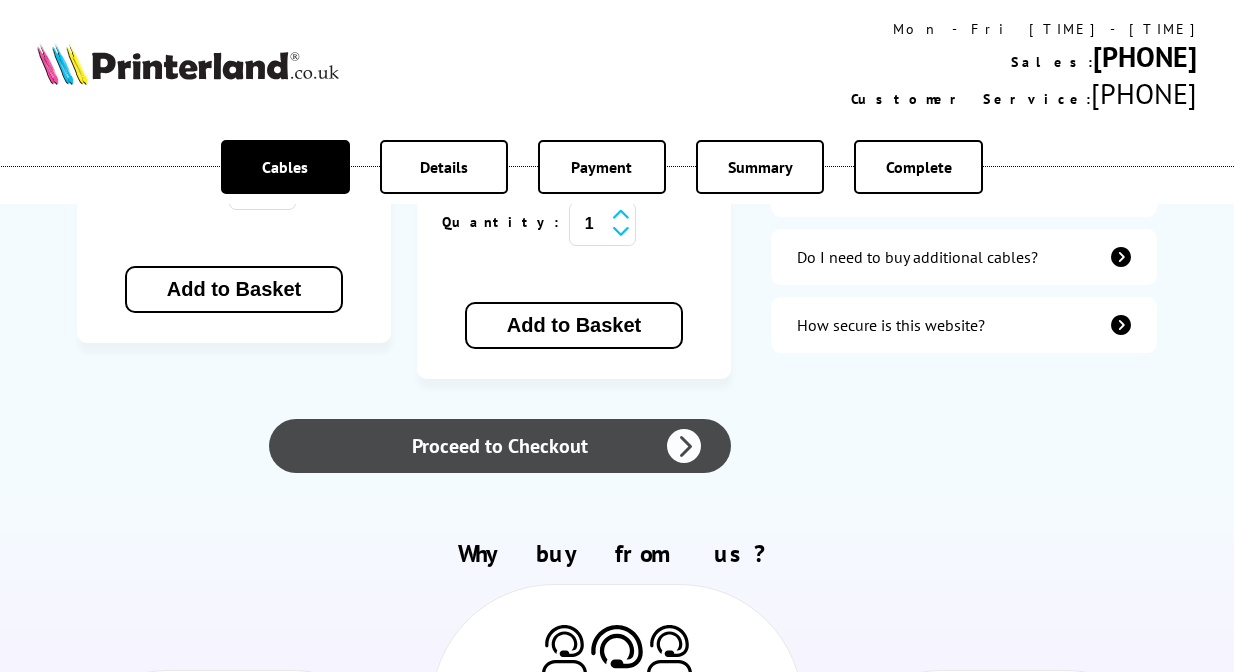 click on "Proceed to Checkout" at bounding box center [500, 446] 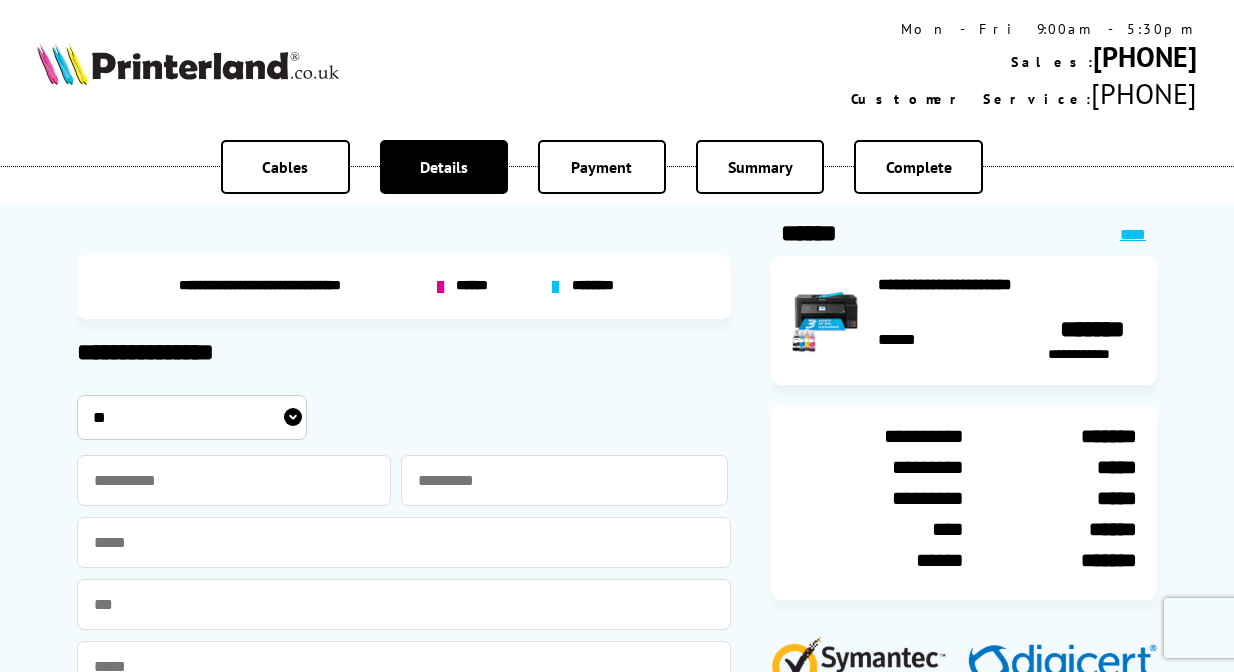 scroll, scrollTop: 0, scrollLeft: 0, axis: both 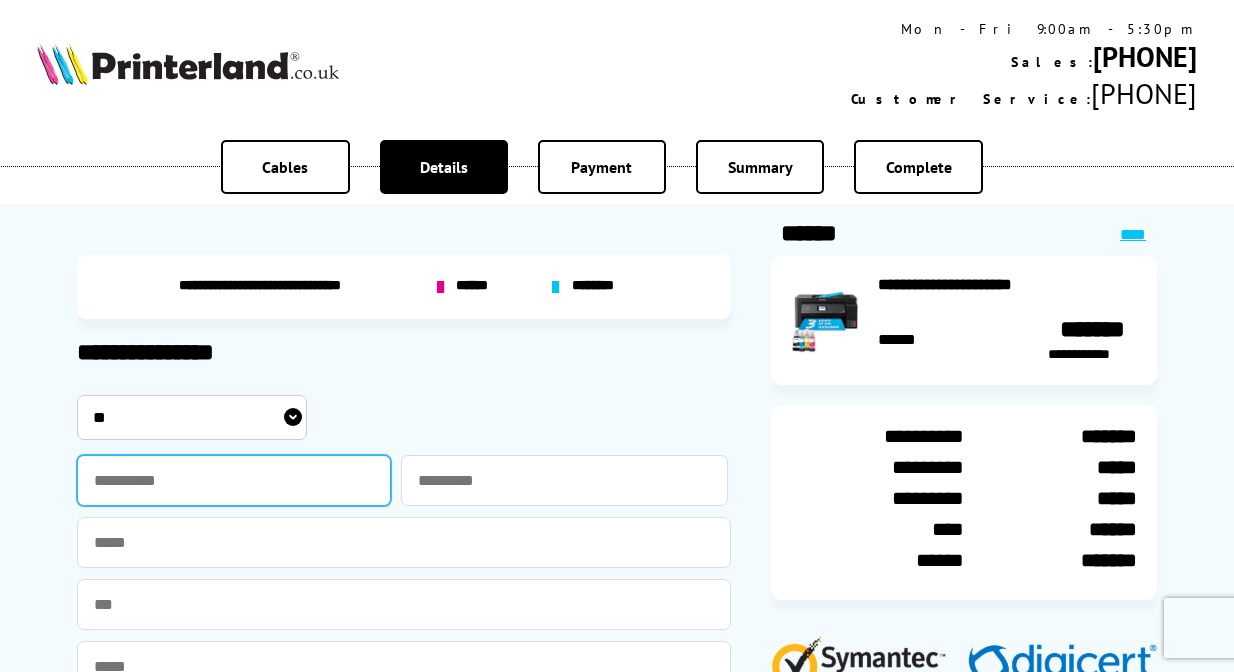 click at bounding box center [234, 480] 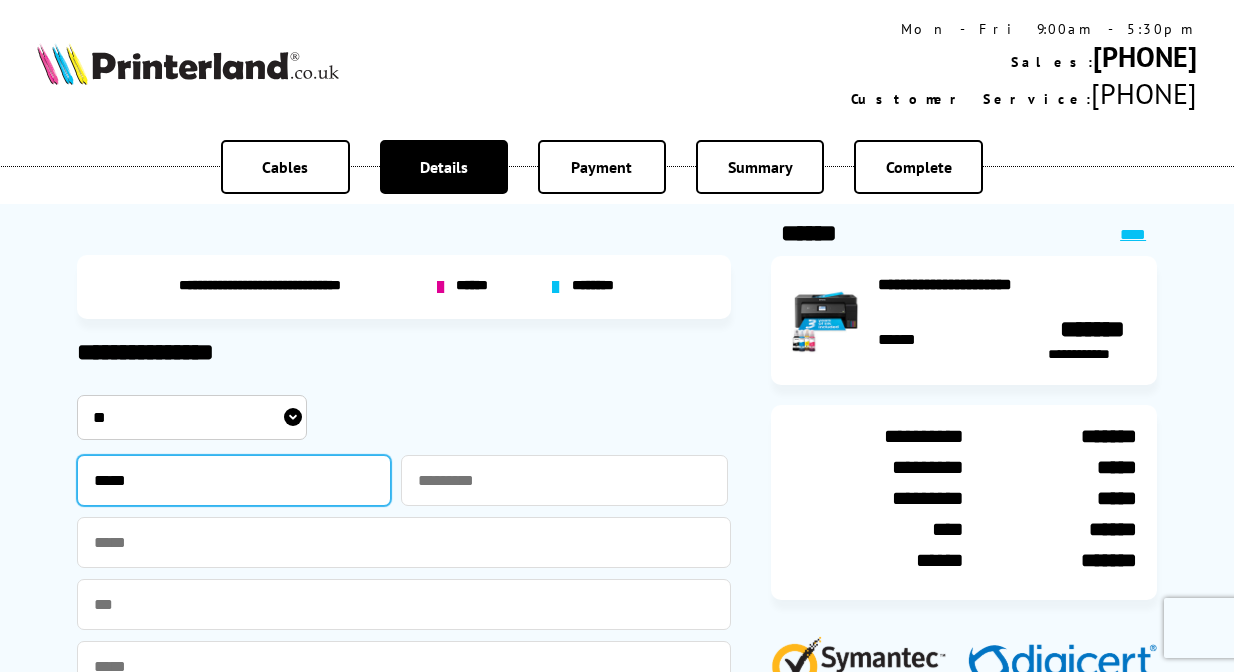 type on "*****" 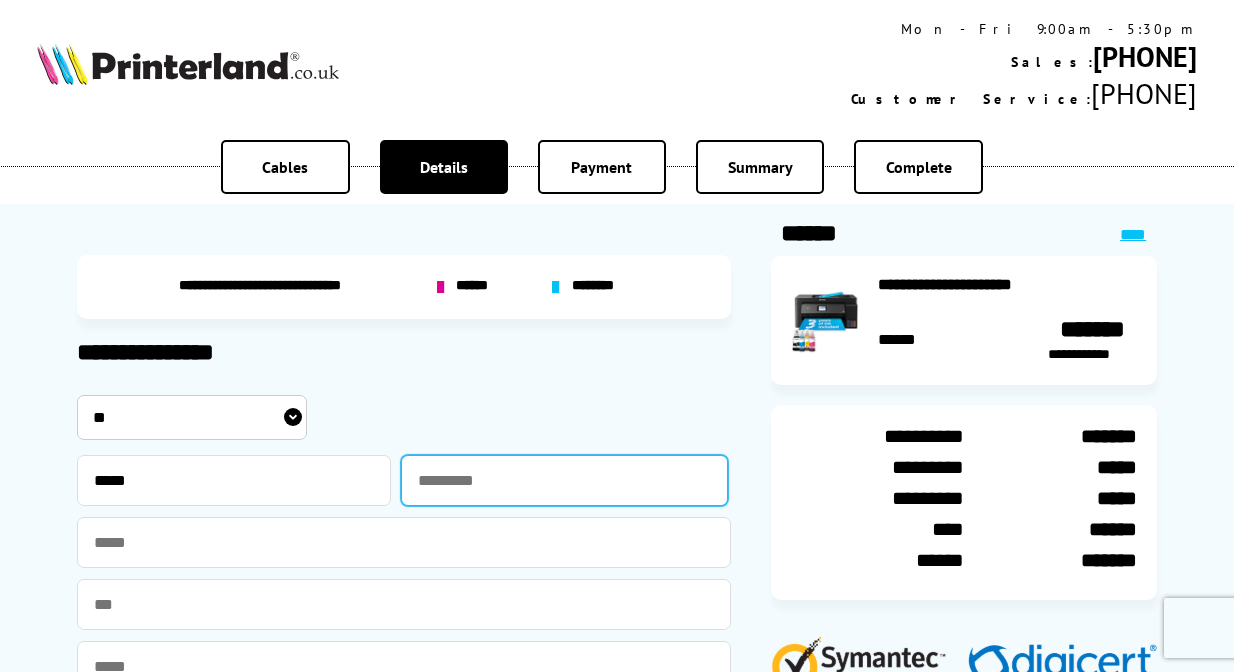 click at bounding box center [564, 480] 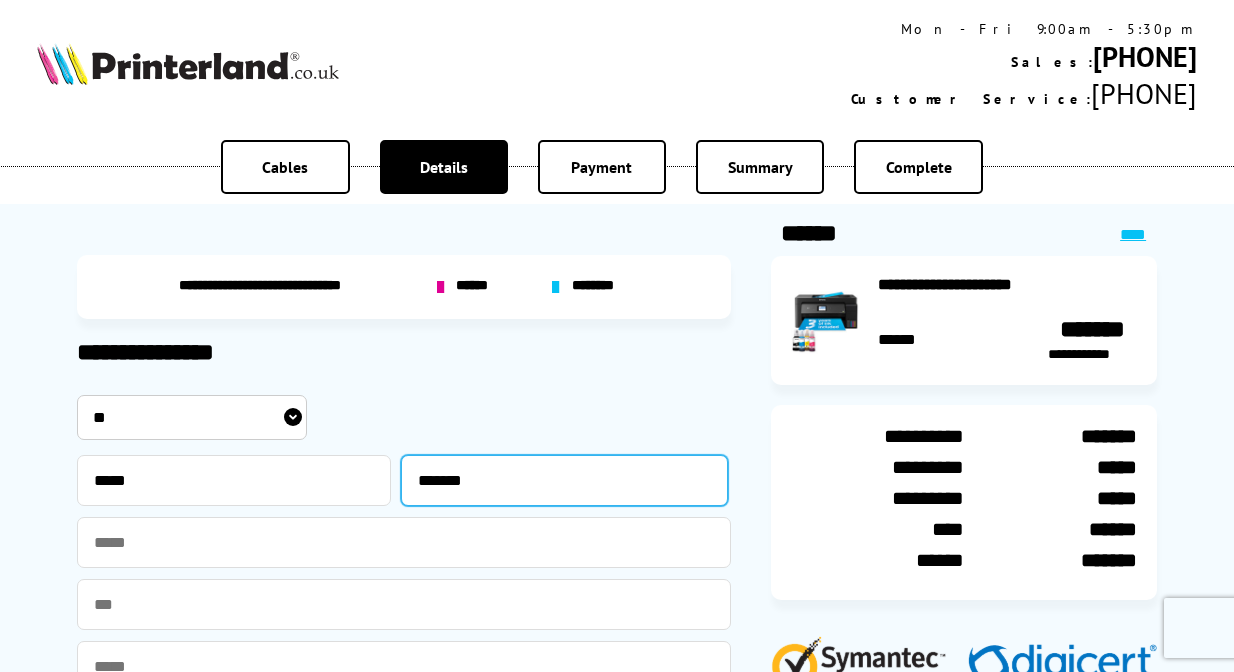 type on "*******" 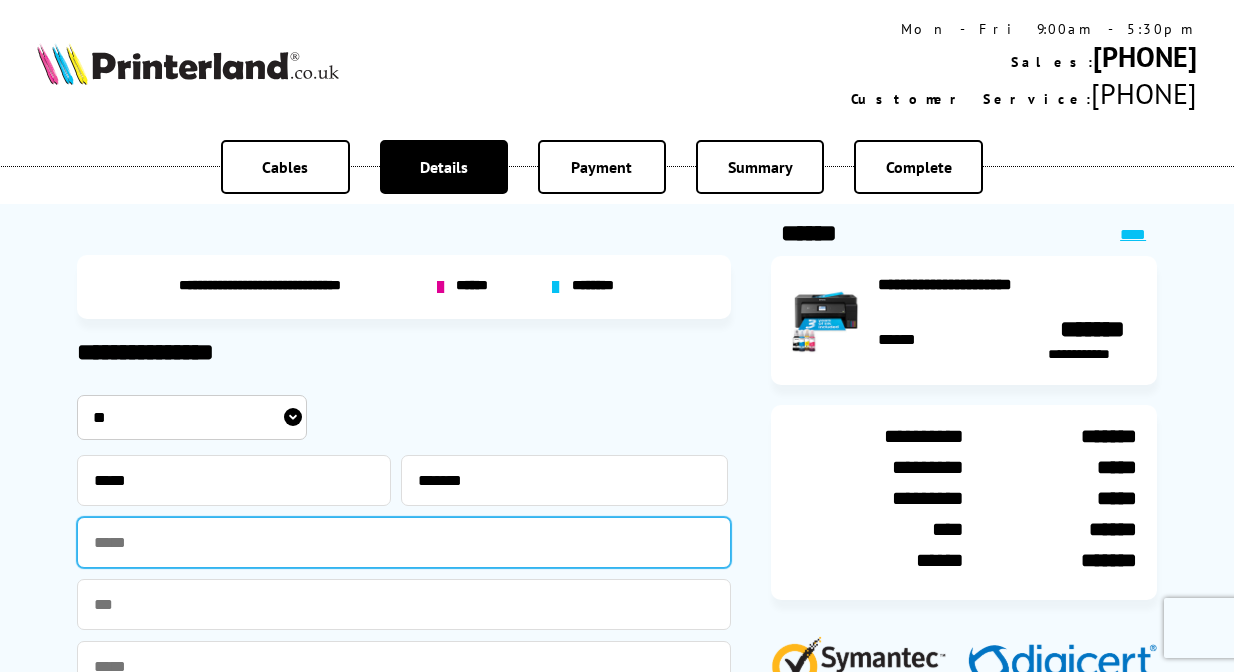 click at bounding box center [404, 542] 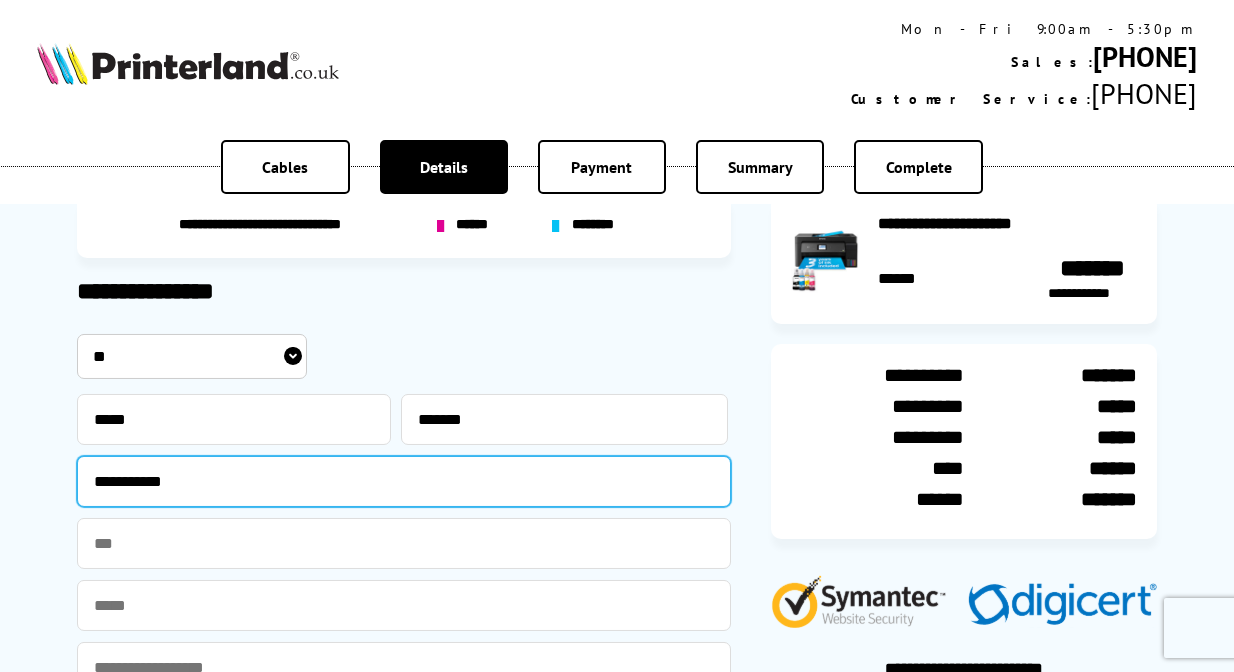 scroll, scrollTop: 102, scrollLeft: 0, axis: vertical 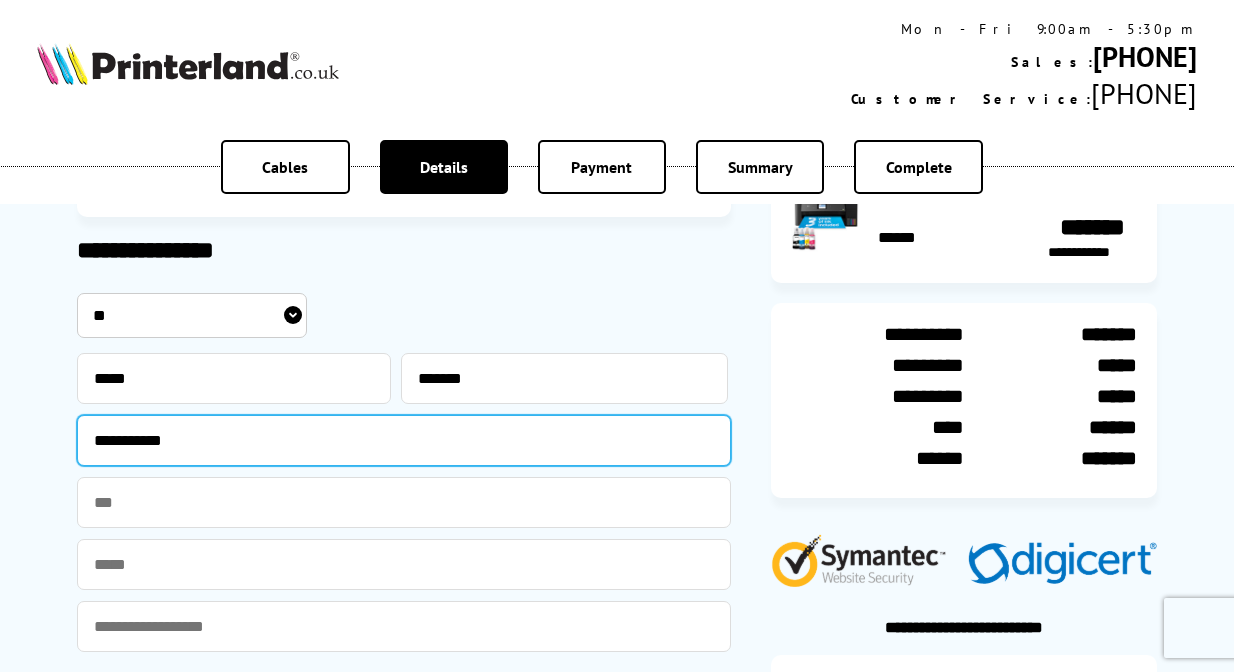 type on "**********" 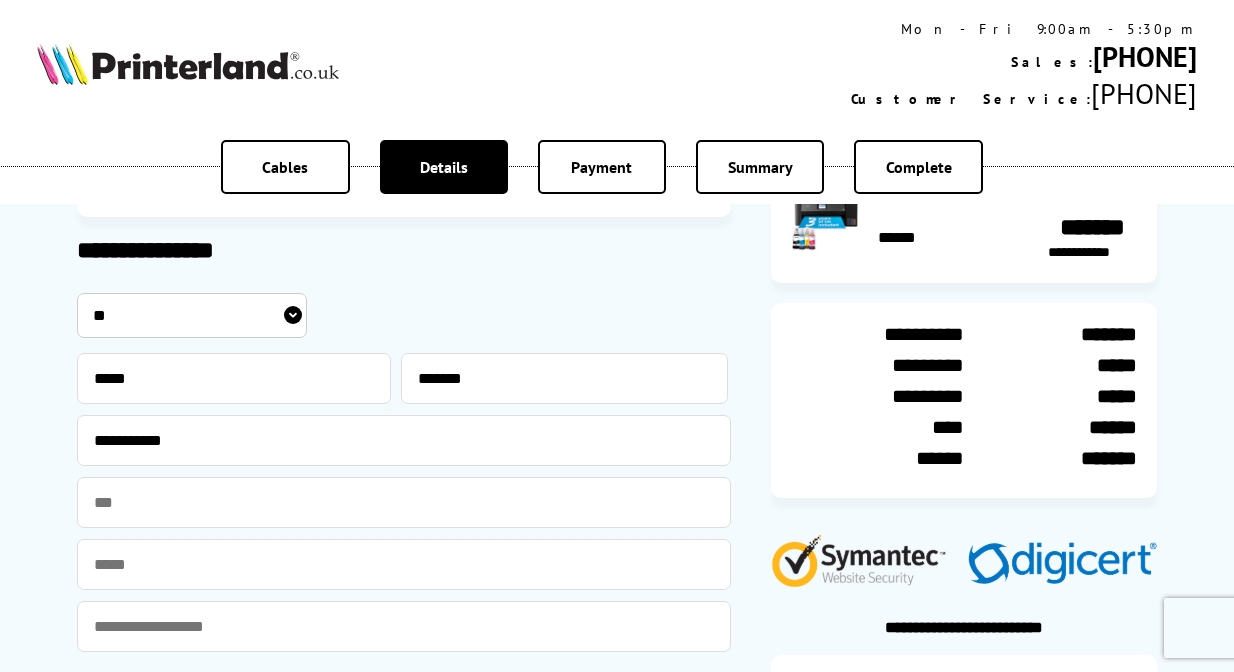 click at bounding box center (404, 564) 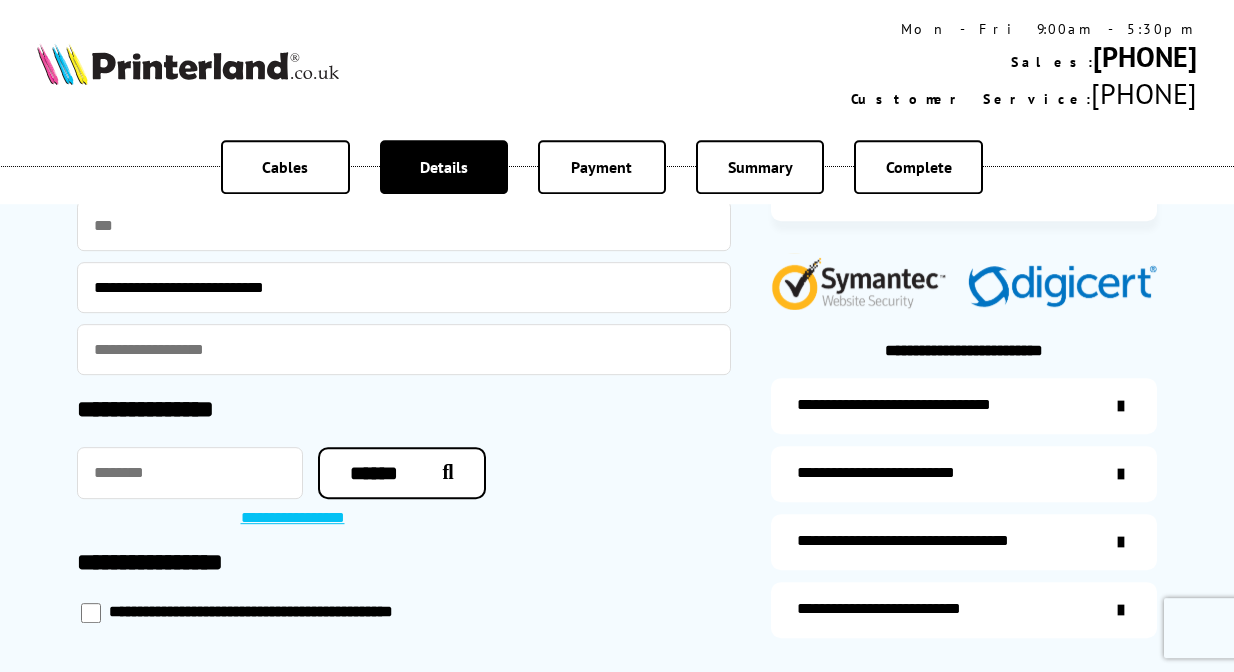 scroll, scrollTop: 408, scrollLeft: 0, axis: vertical 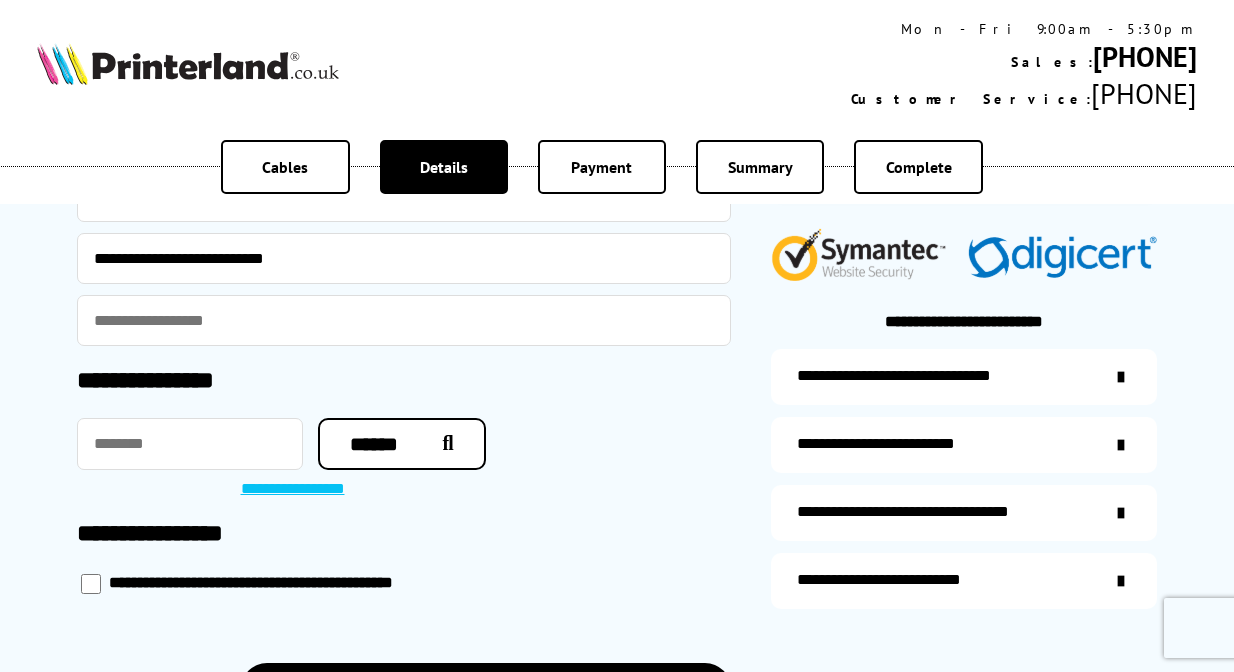 drag, startPoint x: 319, startPoint y: 255, endPoint x: -12, endPoint y: 253, distance: 331.00604 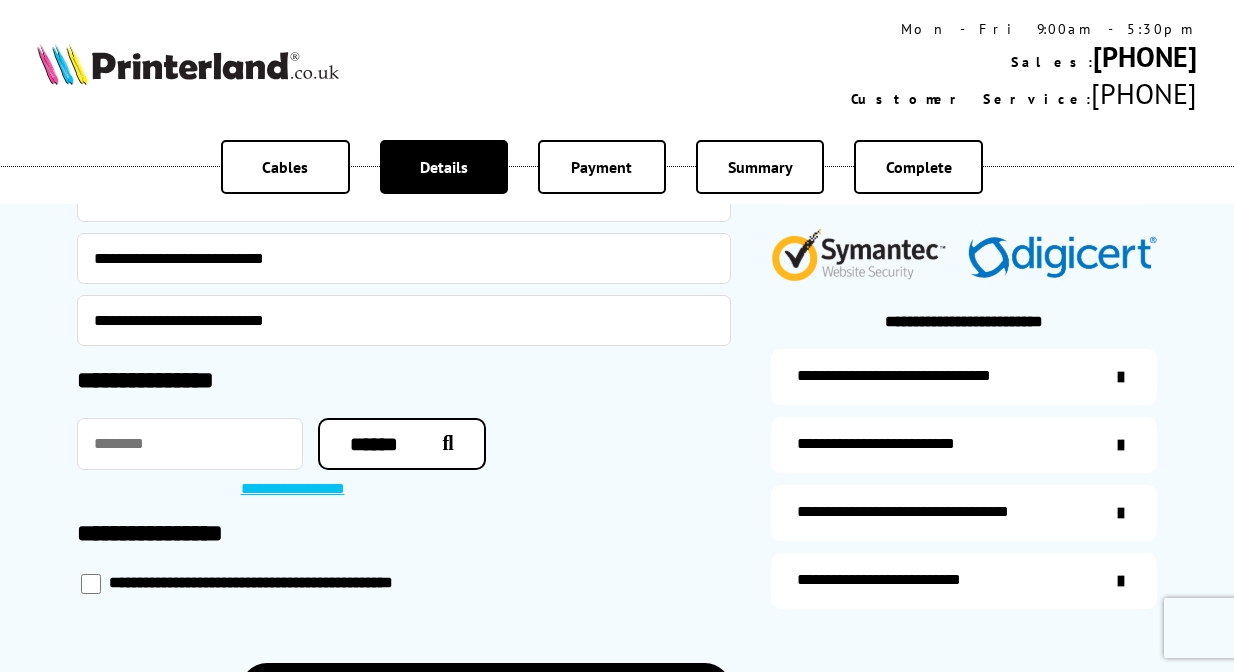 type on "**********" 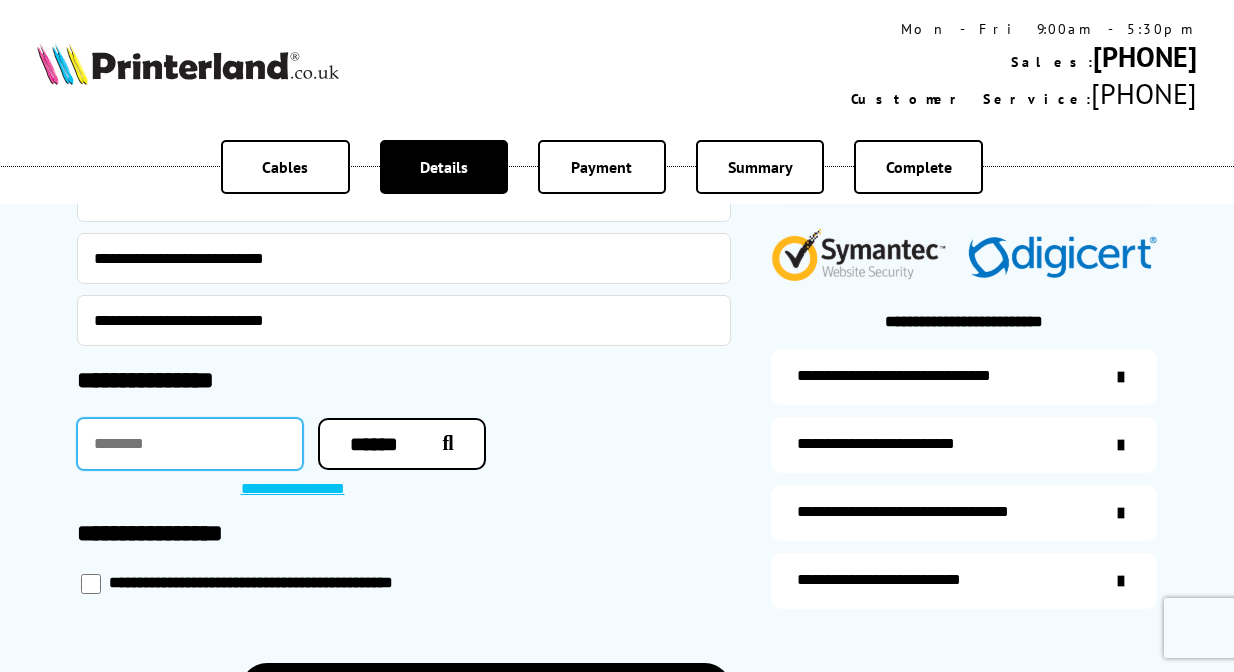 click at bounding box center (190, 444) 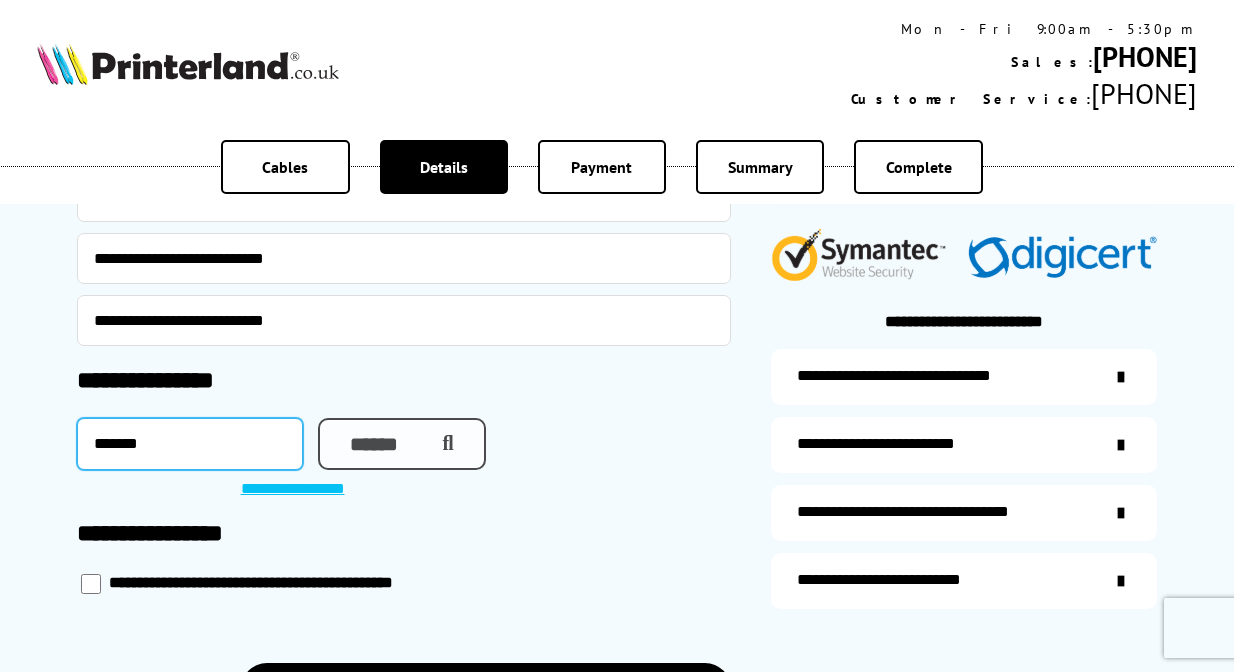 type on "*******" 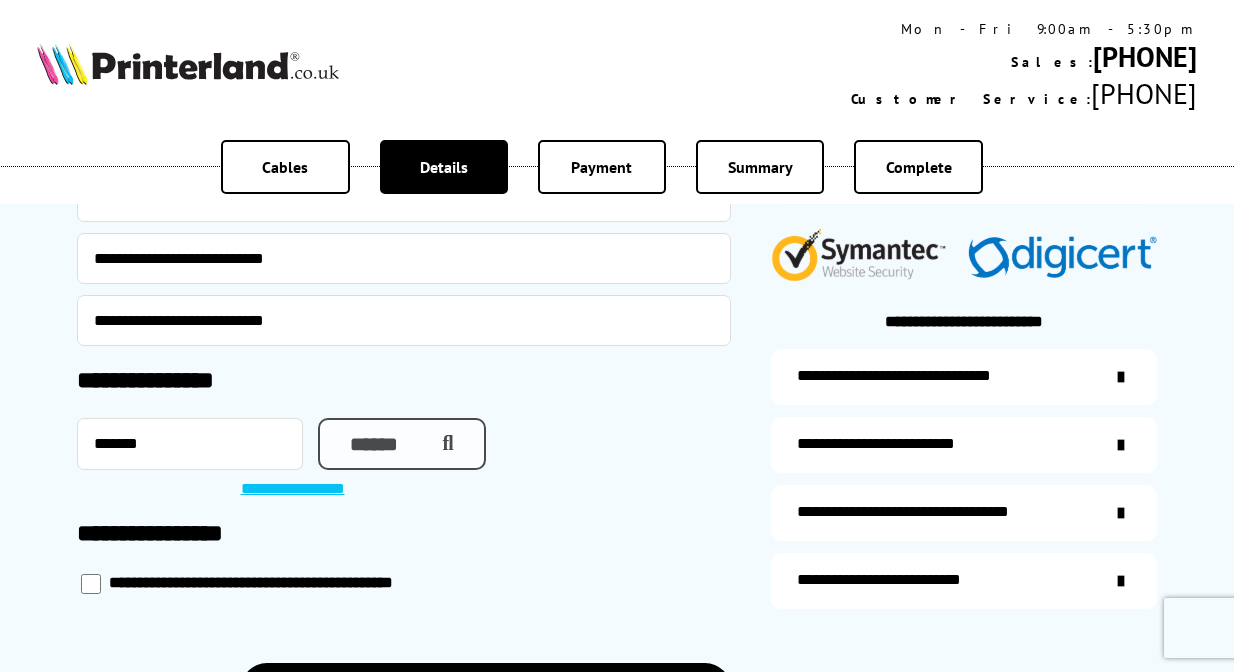 click on "******" at bounding box center (402, 444) 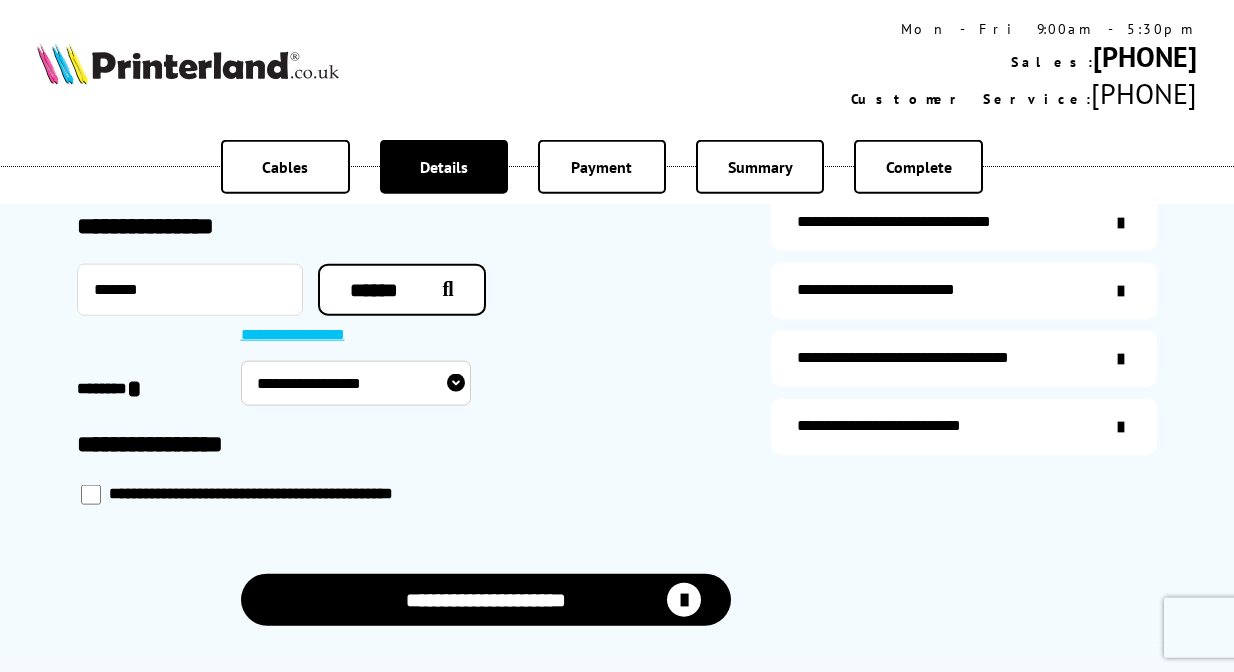 scroll, scrollTop: 612, scrollLeft: 0, axis: vertical 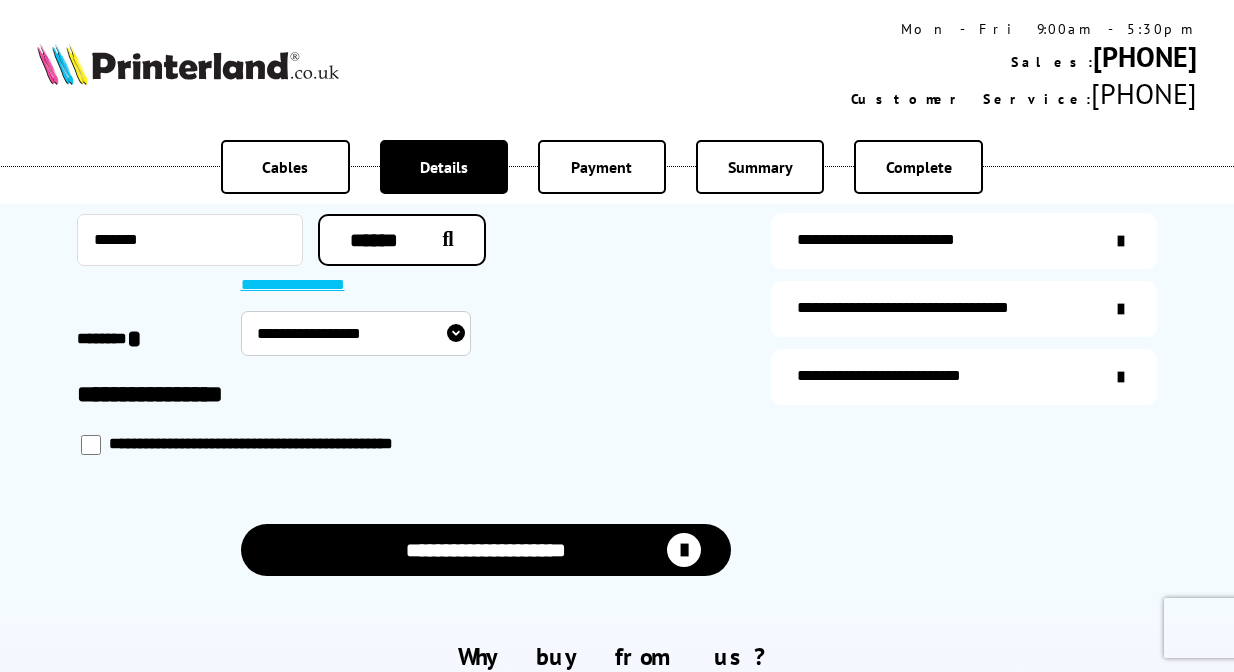 select on "**********" 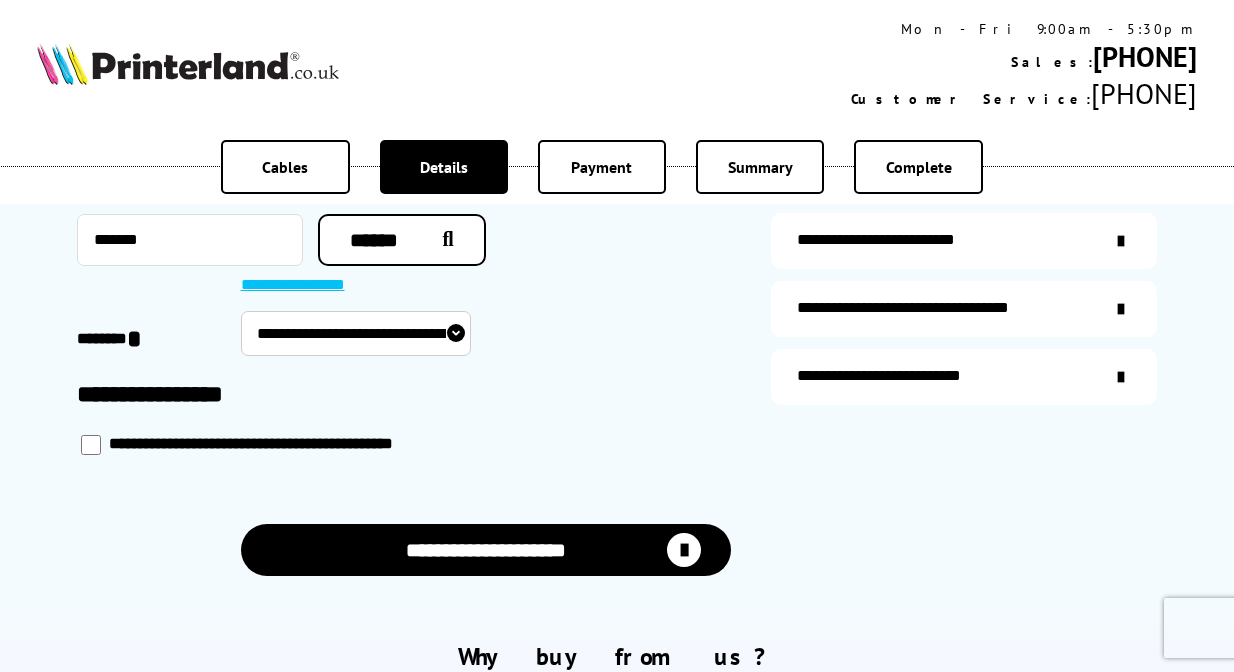 click on "**********" at bounding box center (0, 0) 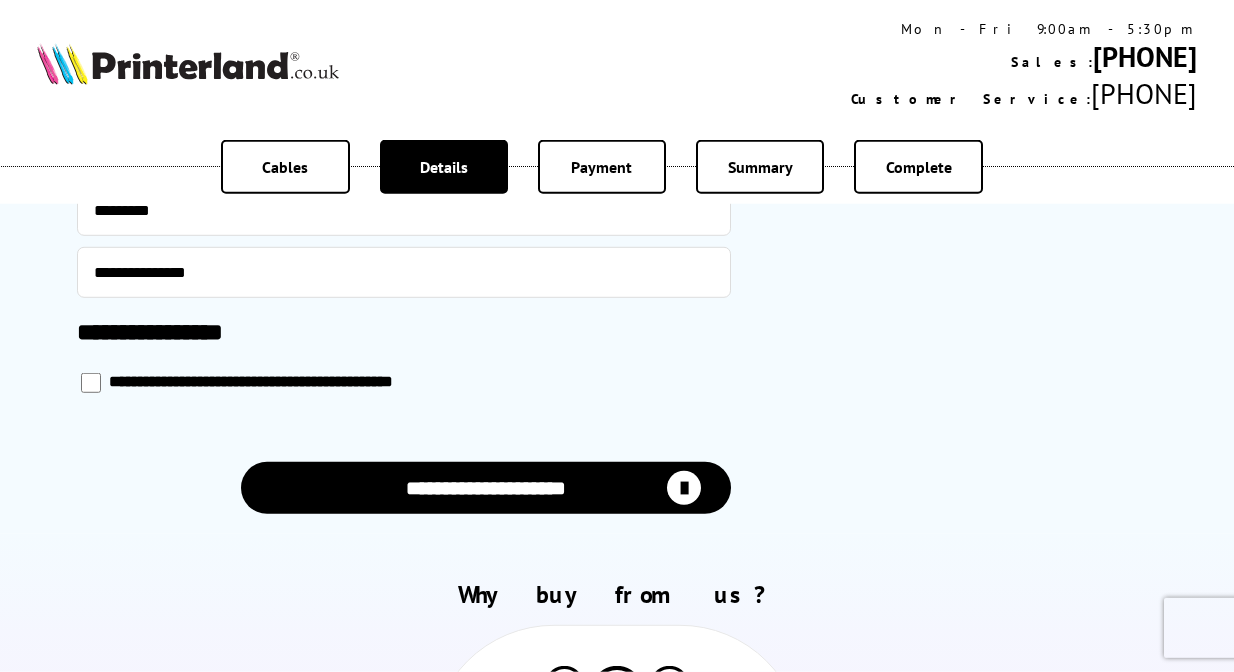 scroll, scrollTop: 1020, scrollLeft: 0, axis: vertical 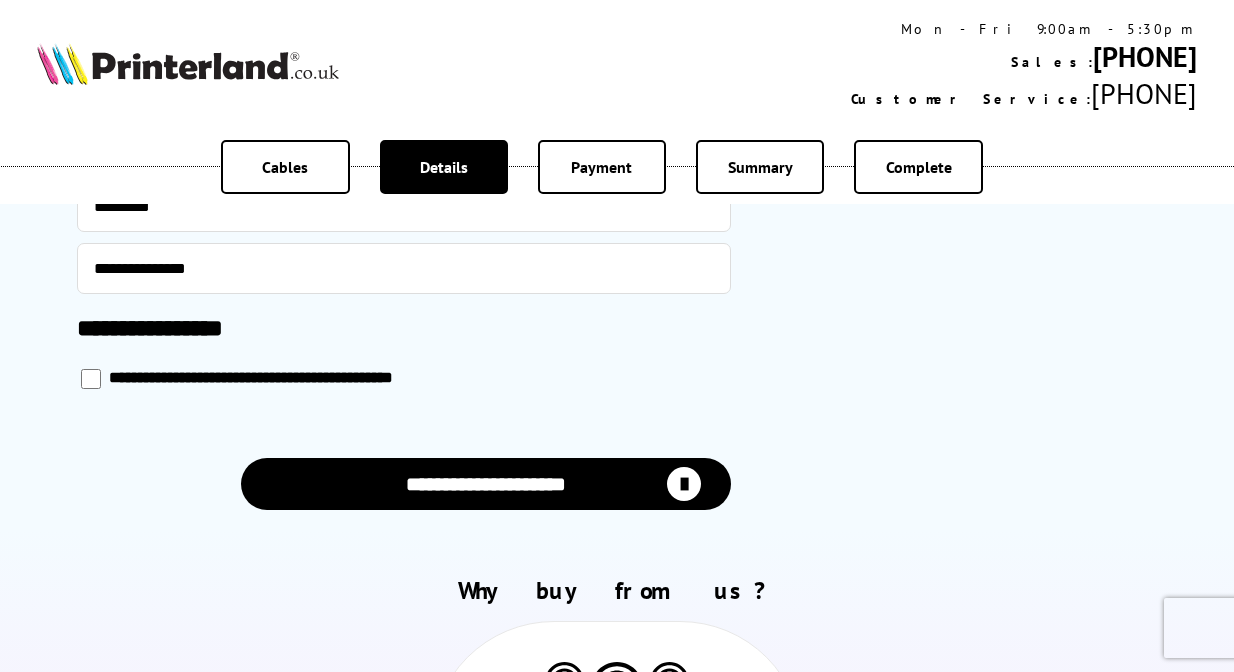 click on "**********" at bounding box center (486, 484) 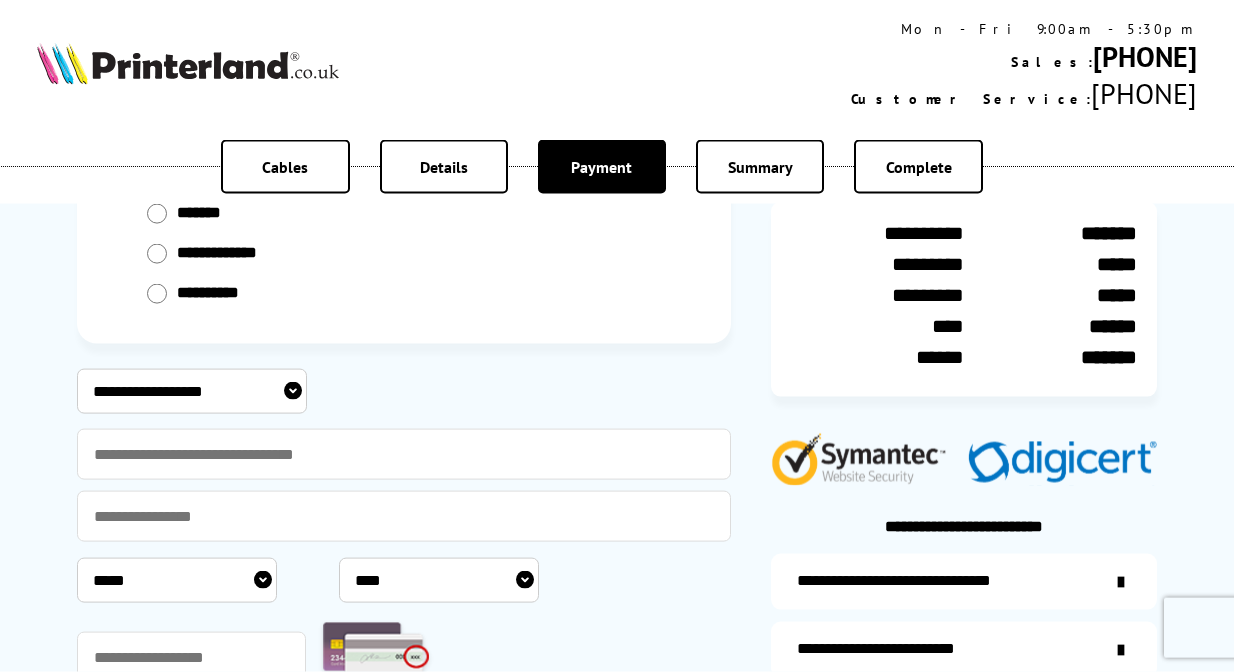 scroll, scrollTop: 204, scrollLeft: 0, axis: vertical 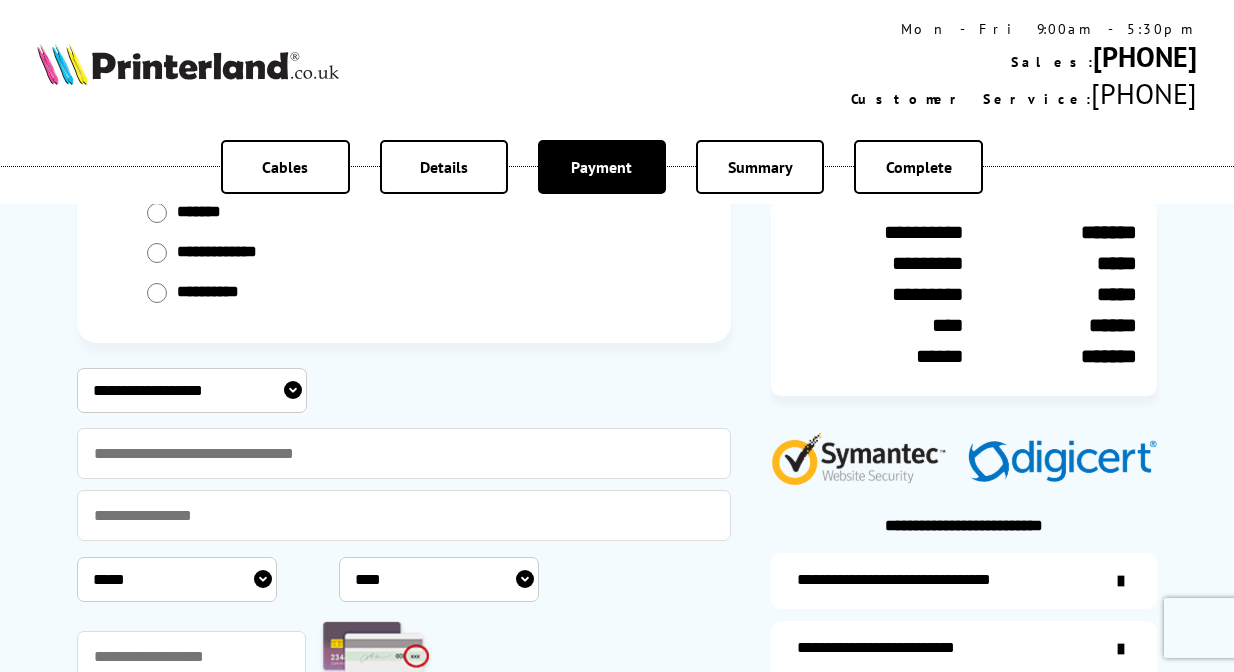select on "**********" 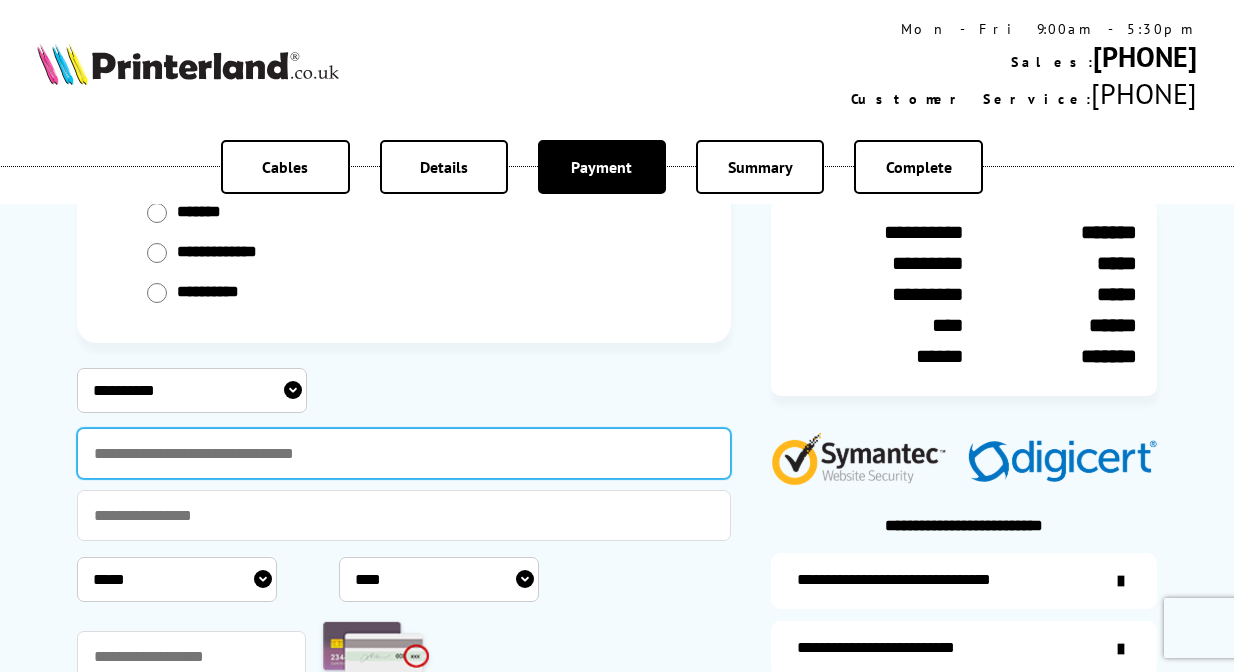 click at bounding box center [404, 453] 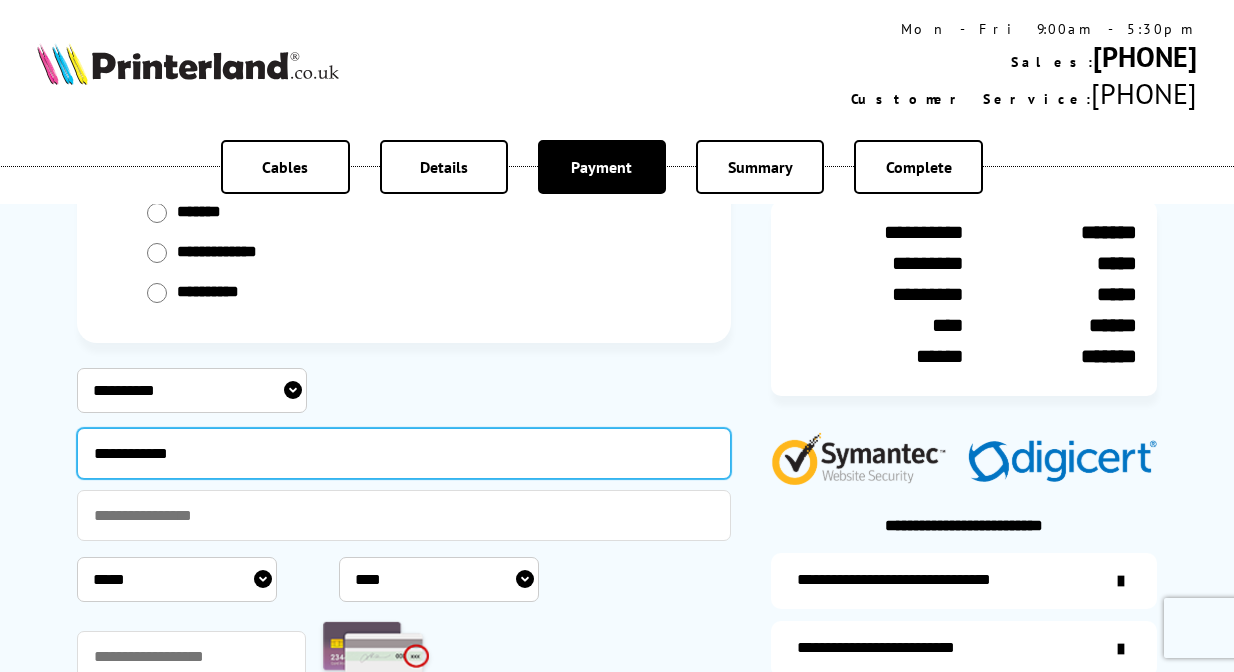 type on "**********" 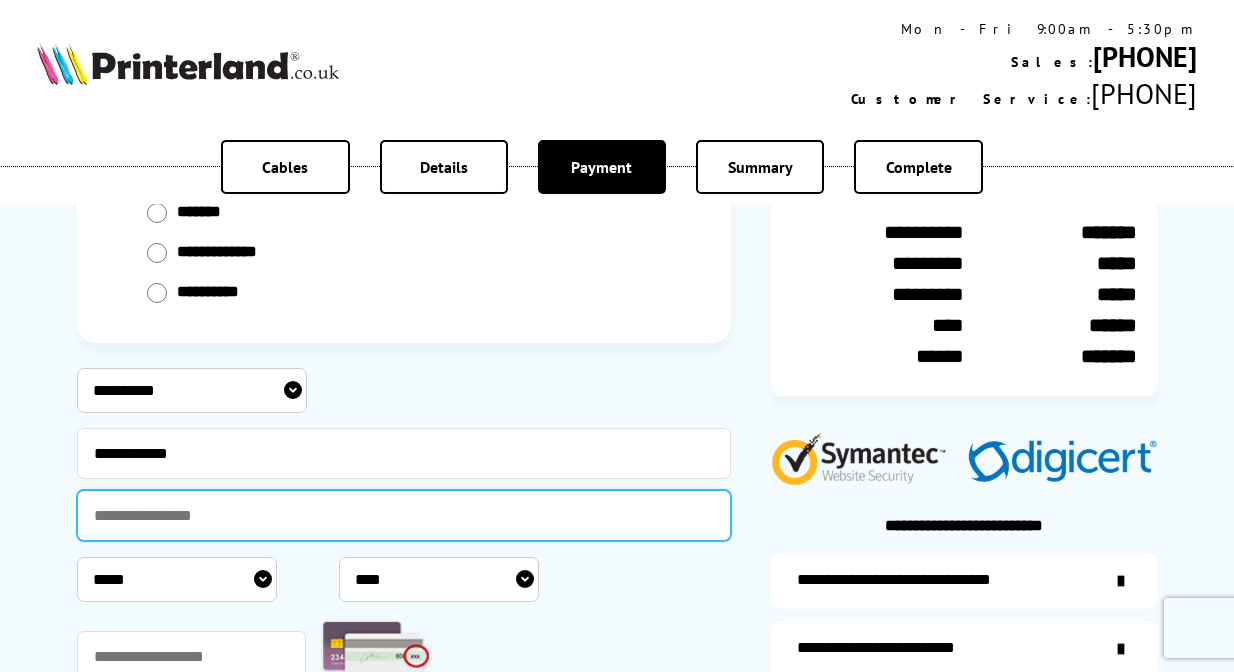 click at bounding box center (404, 515) 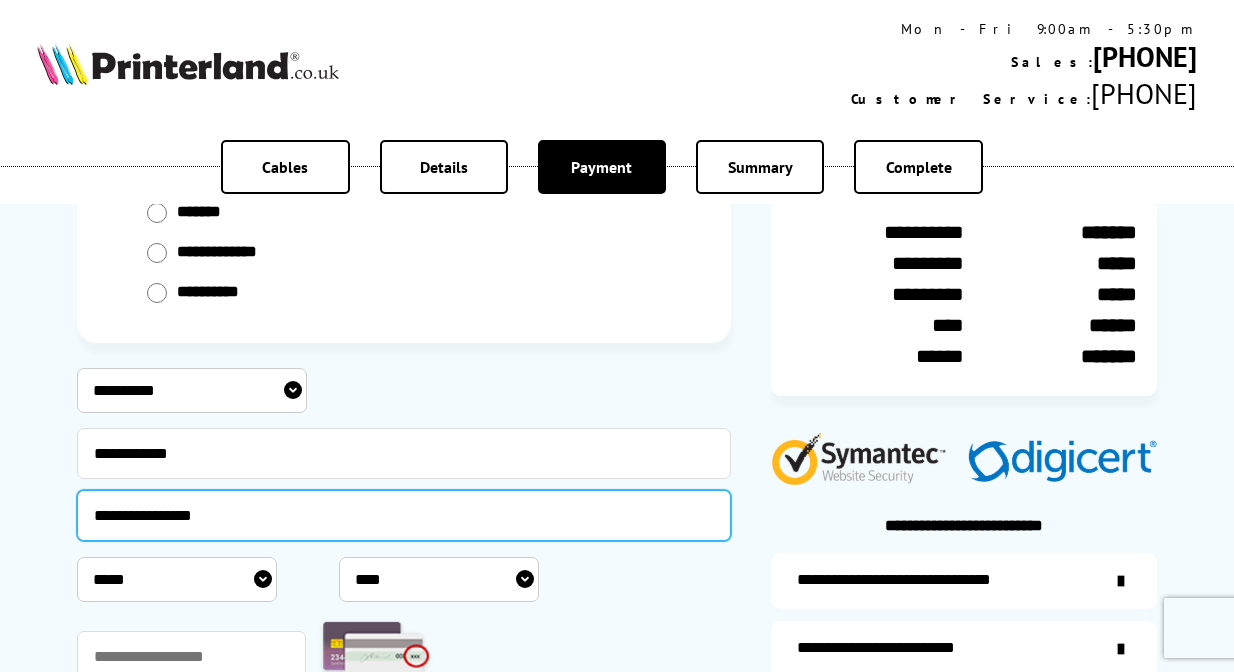 type on "**********" 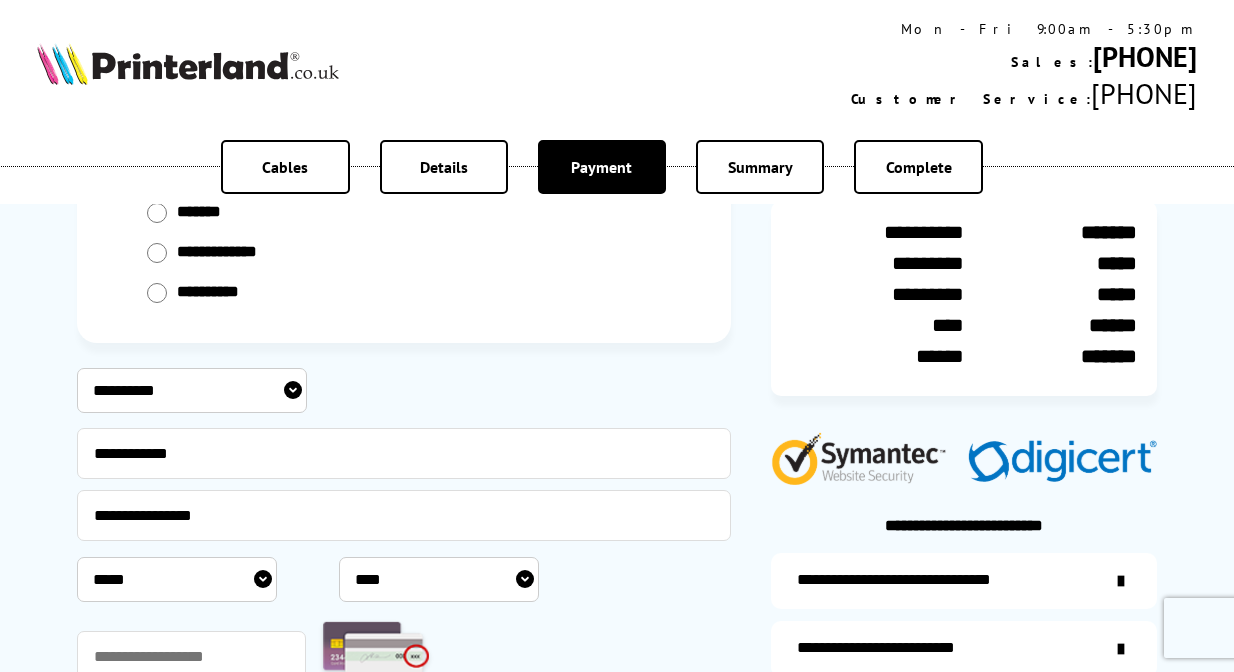 click on "*****
*
*
*
*
*
*
*
*
*
**
**
**" at bounding box center [177, 579] 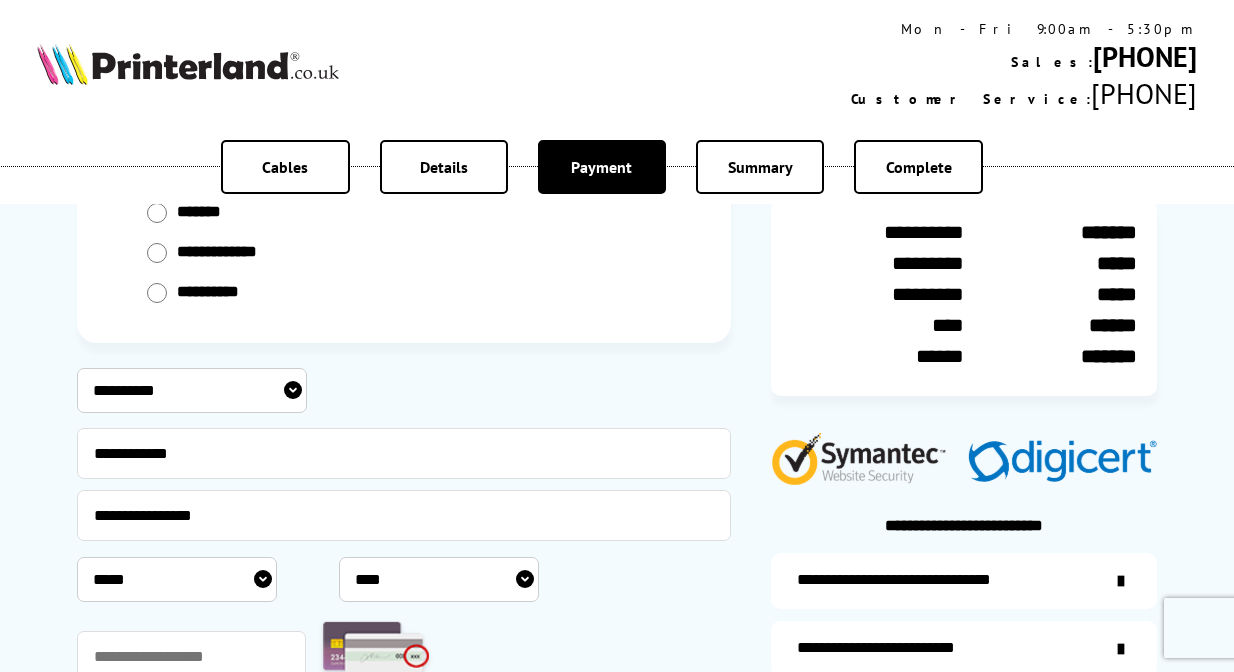 select on "*" 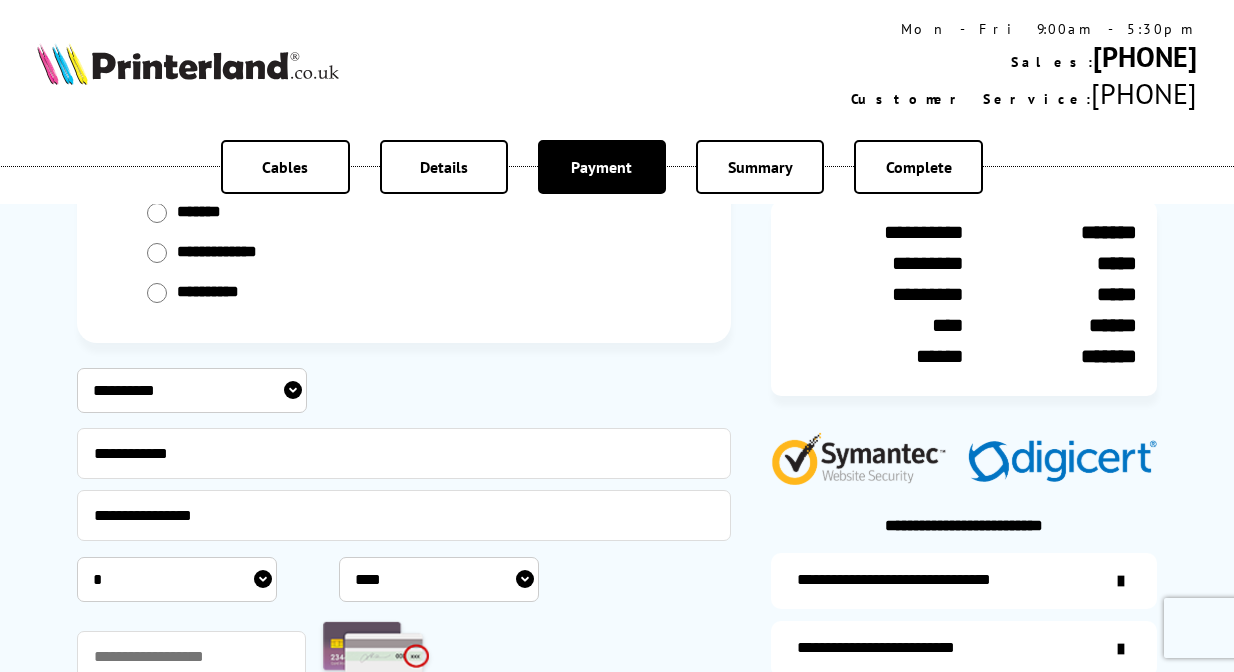 click on "*" at bounding box center [0, 0] 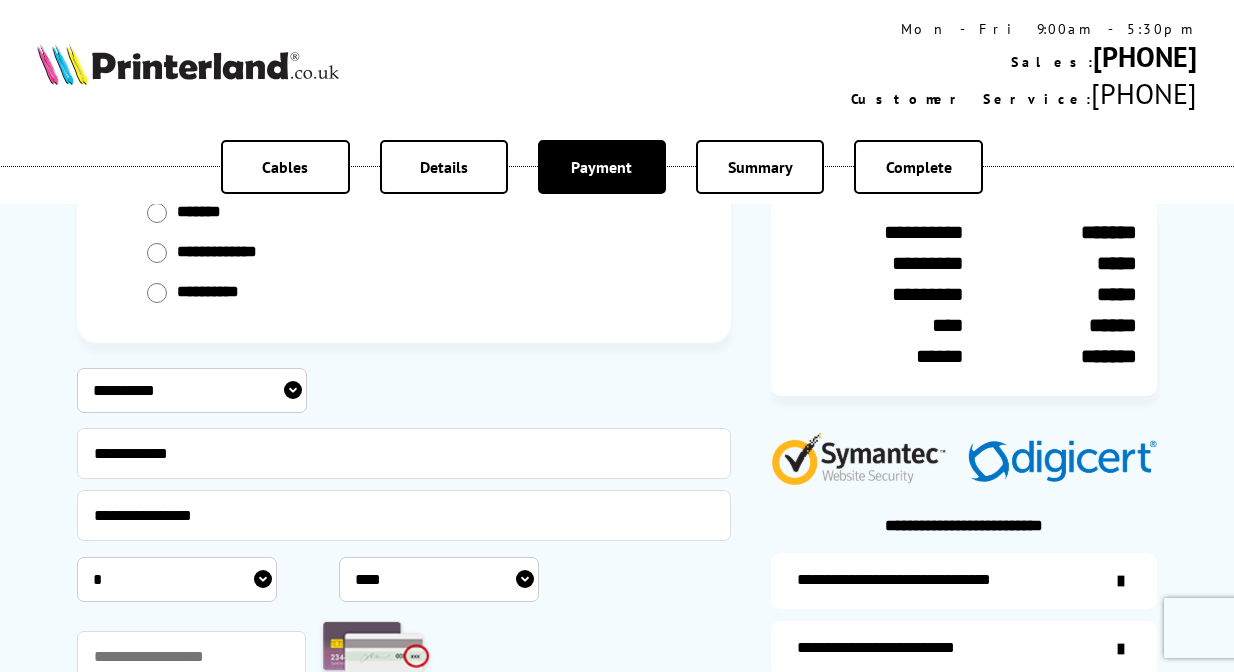 select on "****" 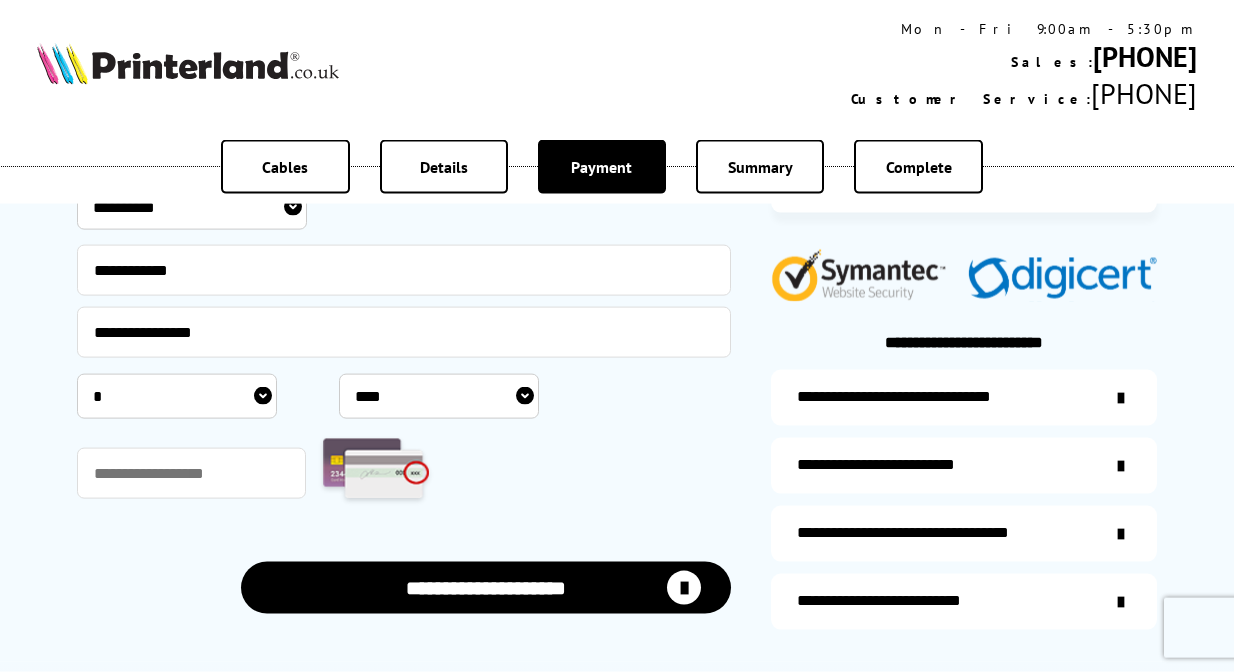 scroll, scrollTop: 408, scrollLeft: 0, axis: vertical 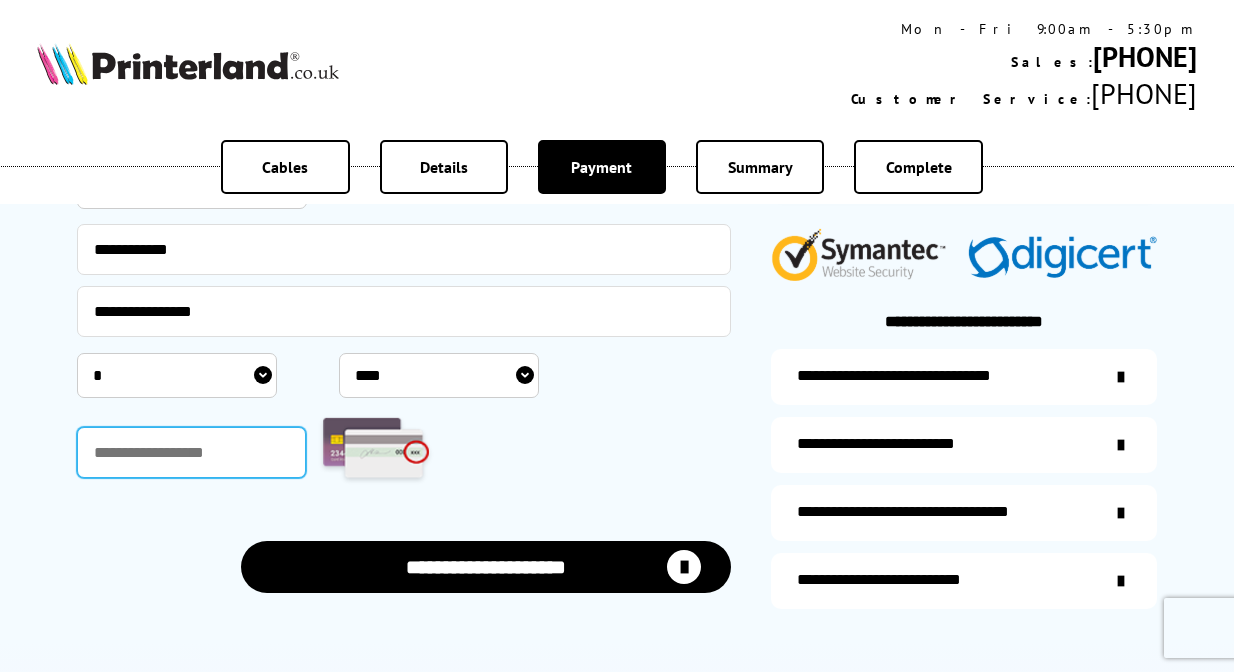 click at bounding box center [191, 452] 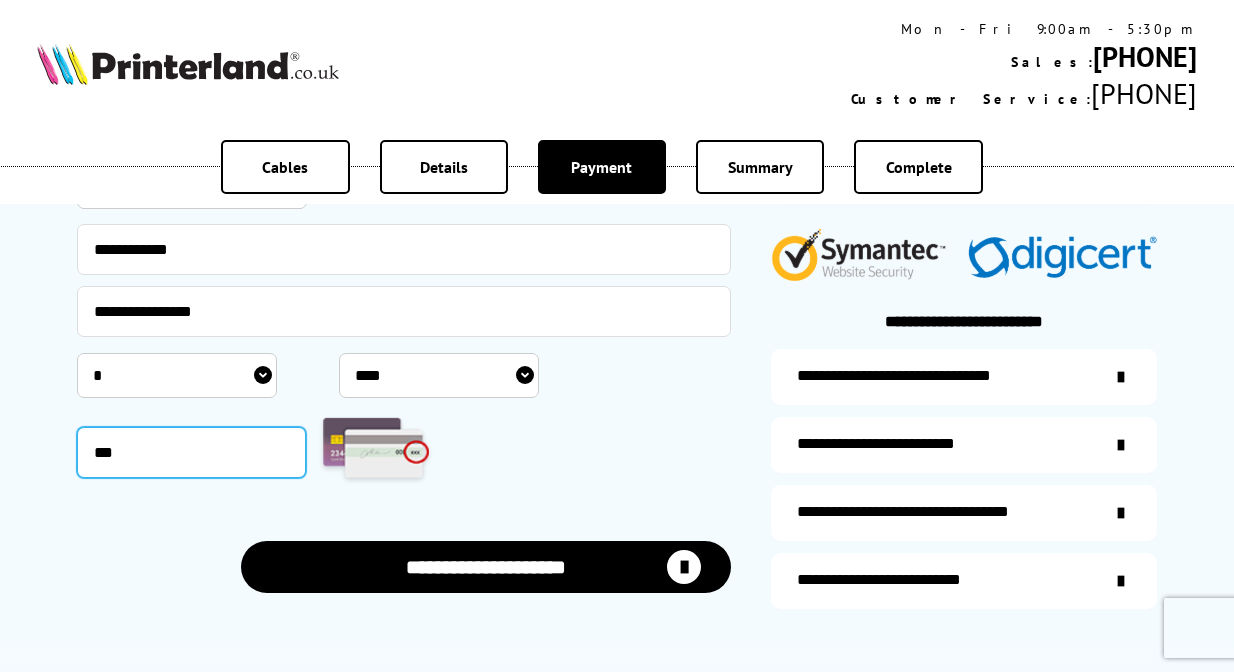 type on "***" 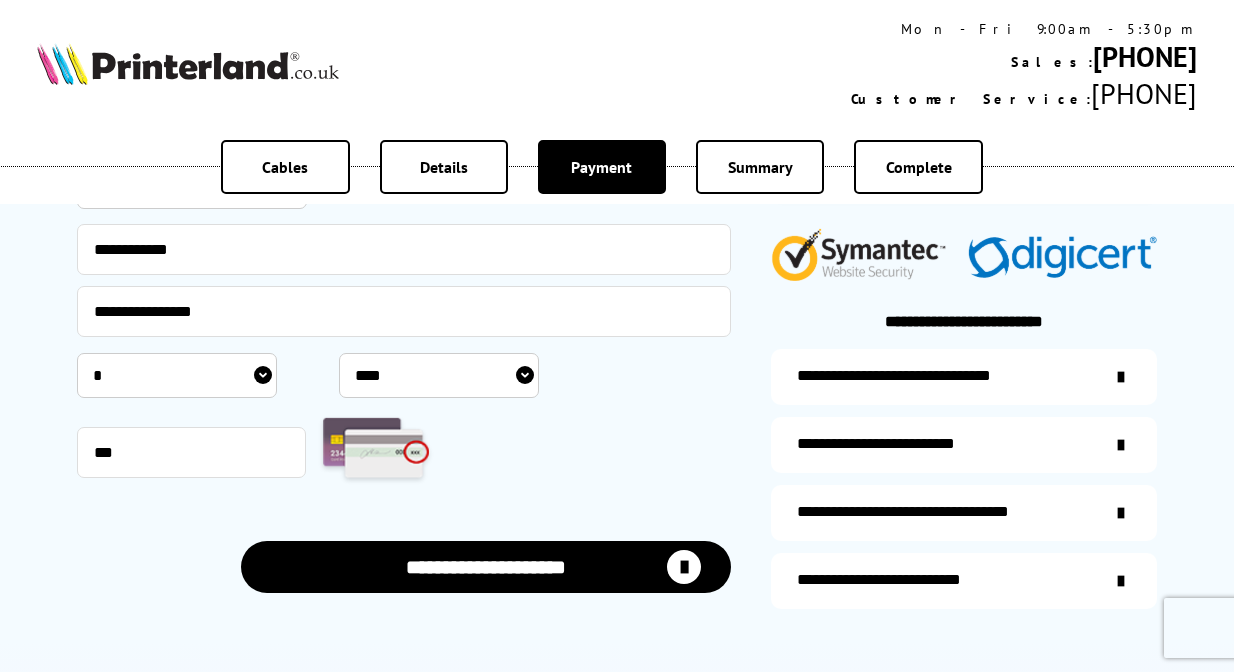 click on "**********" at bounding box center [486, 567] 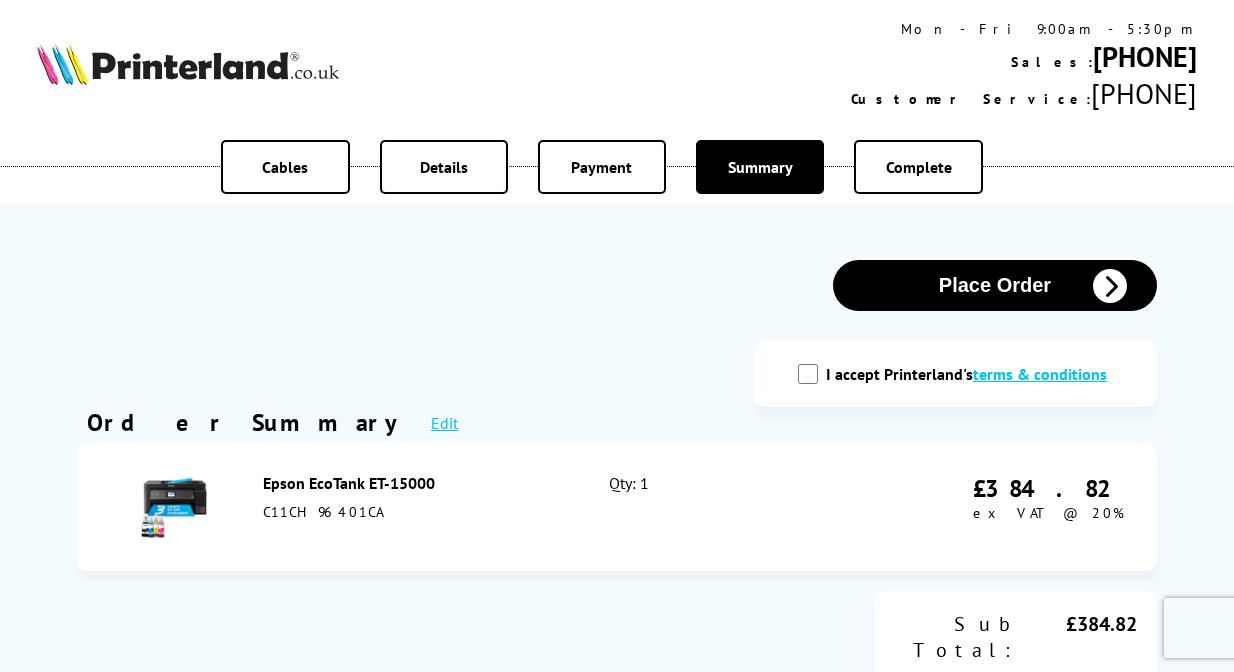 scroll, scrollTop: 0, scrollLeft: 0, axis: both 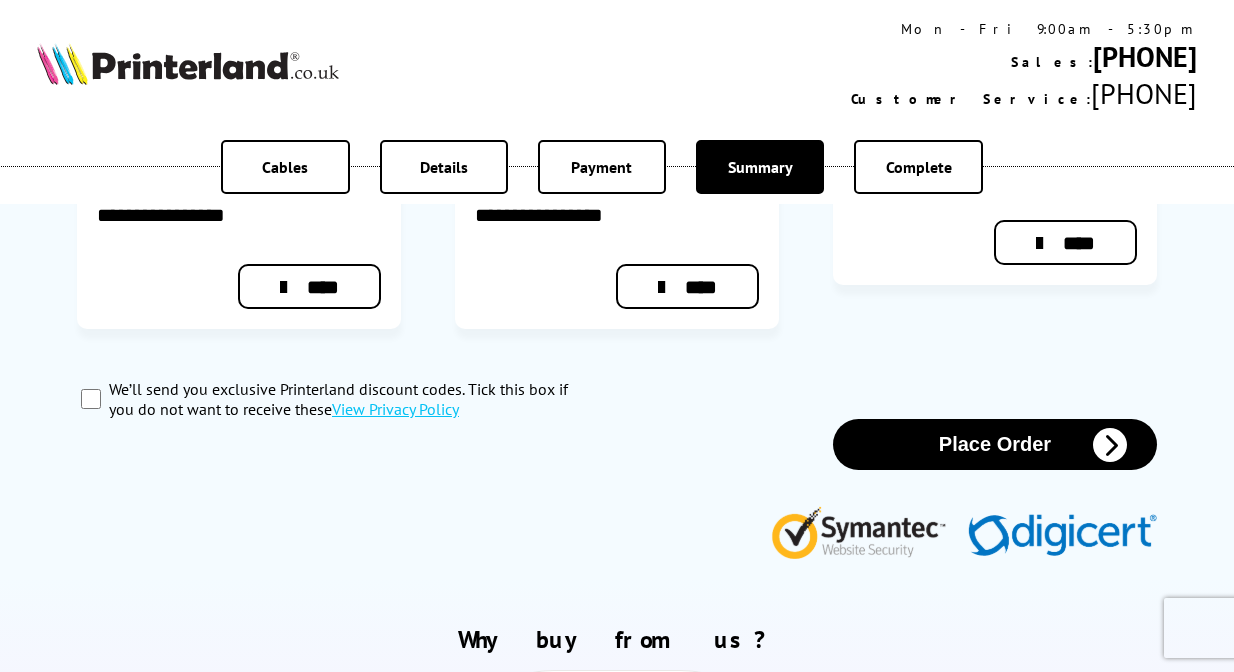 click on "Place Order" at bounding box center (995, 444) 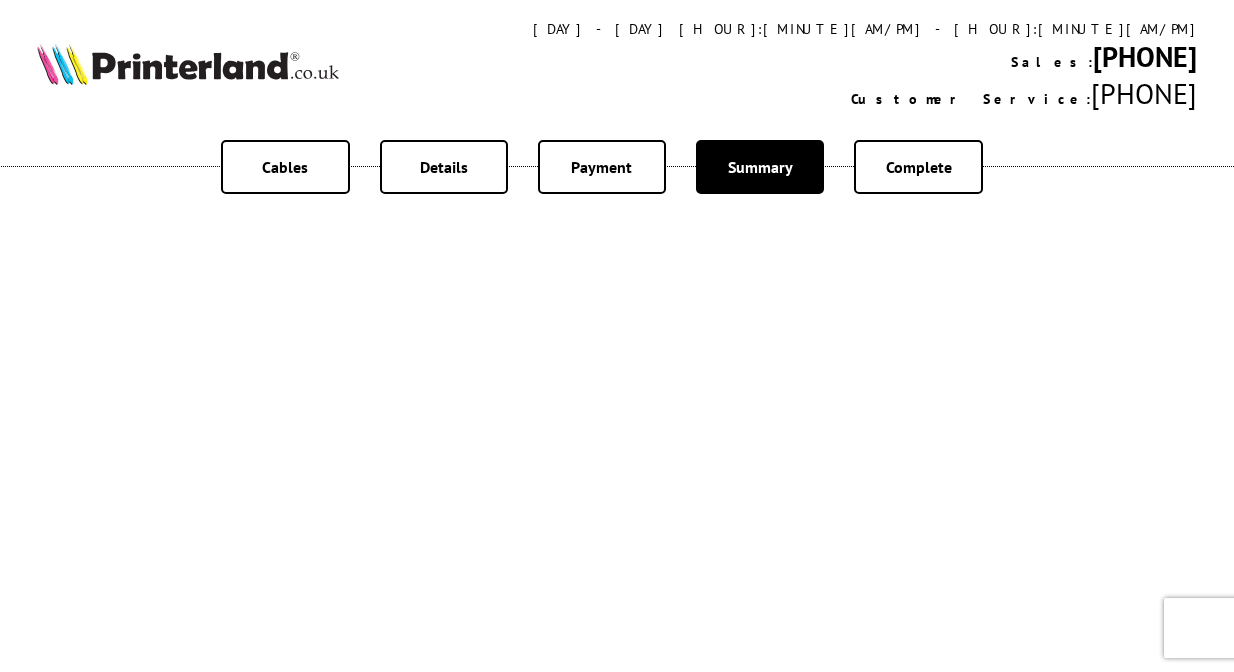 scroll, scrollTop: 204, scrollLeft: 0, axis: vertical 